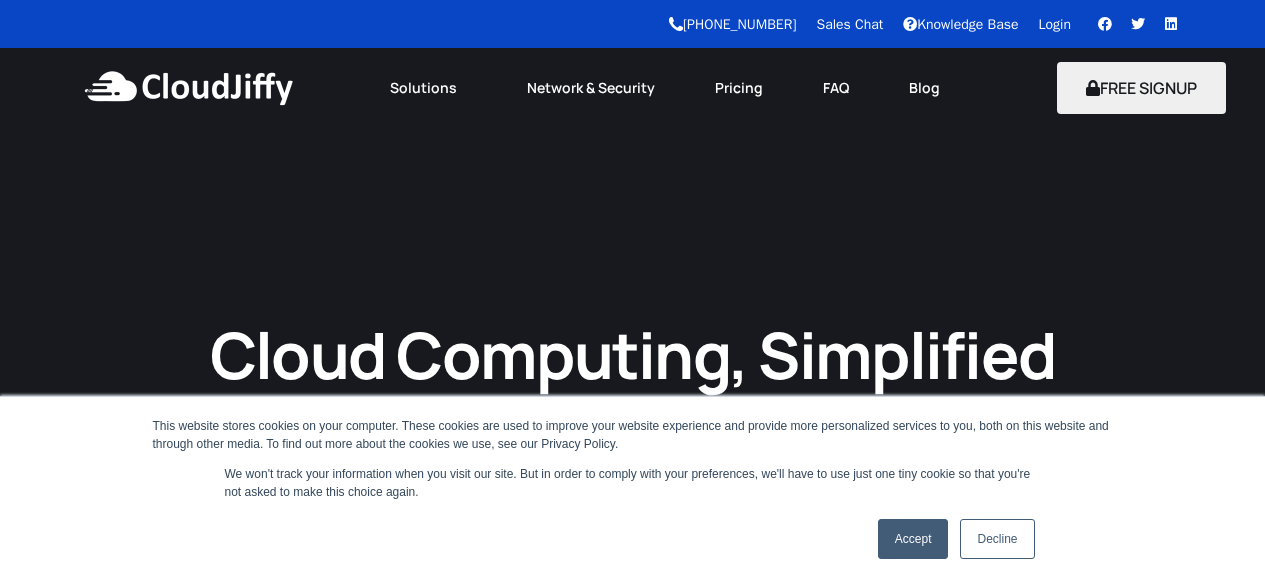 scroll, scrollTop: 0, scrollLeft: 0, axis: both 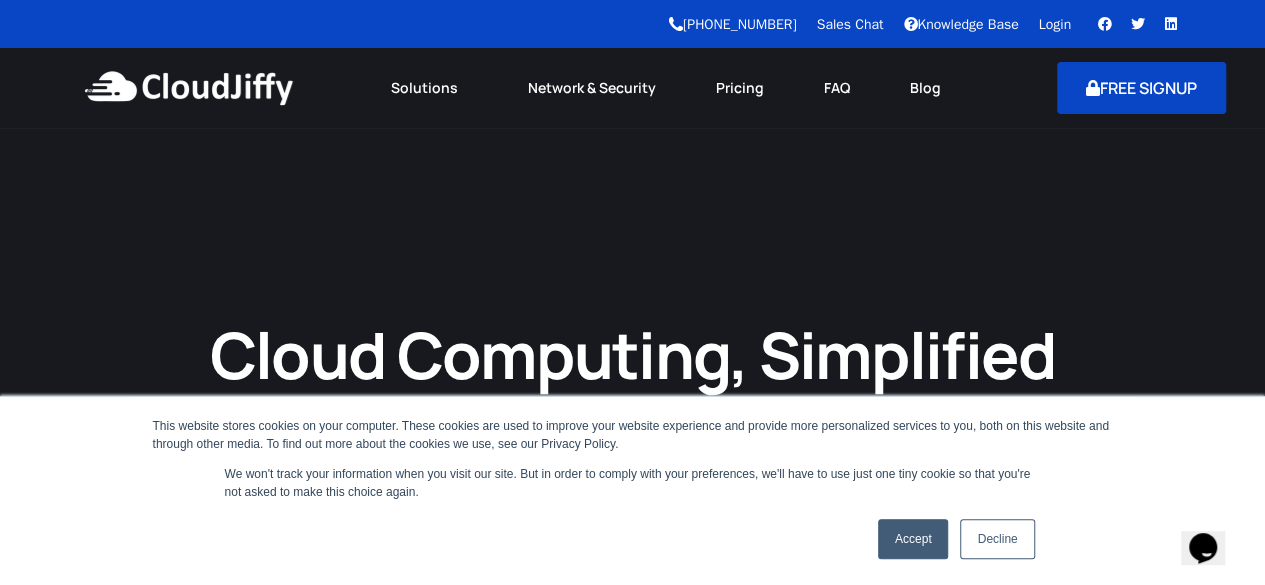 click on "FREE SIGNUP" at bounding box center [1141, 88] 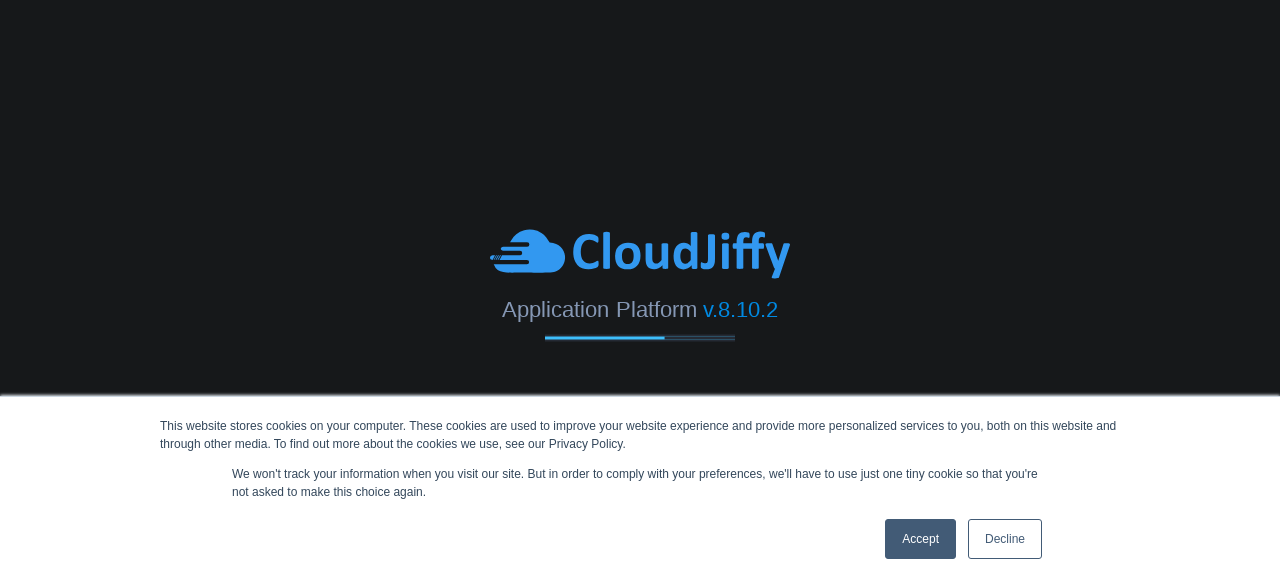scroll, scrollTop: 0, scrollLeft: 0, axis: both 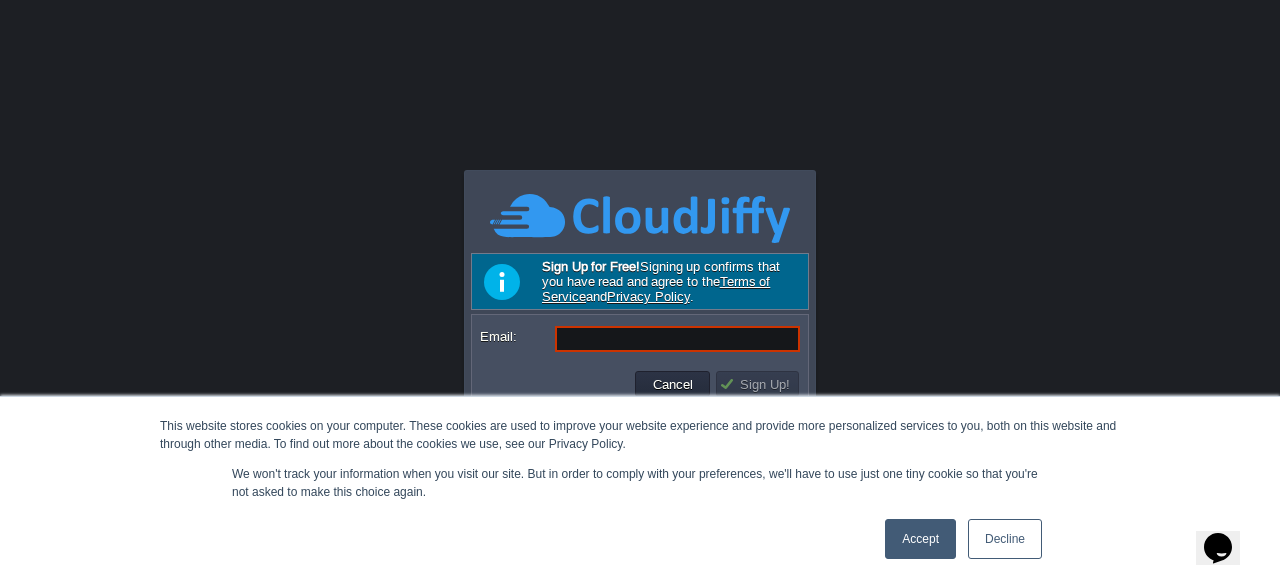 click on "Accept" at bounding box center (920, 539) 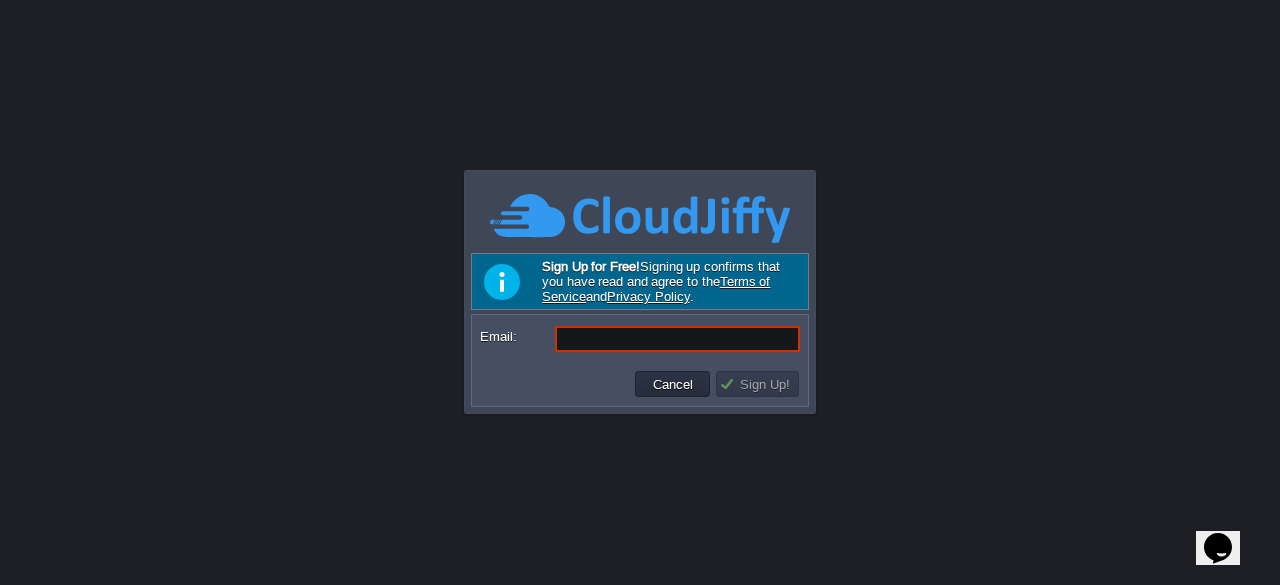 scroll, scrollTop: 0, scrollLeft: 0, axis: both 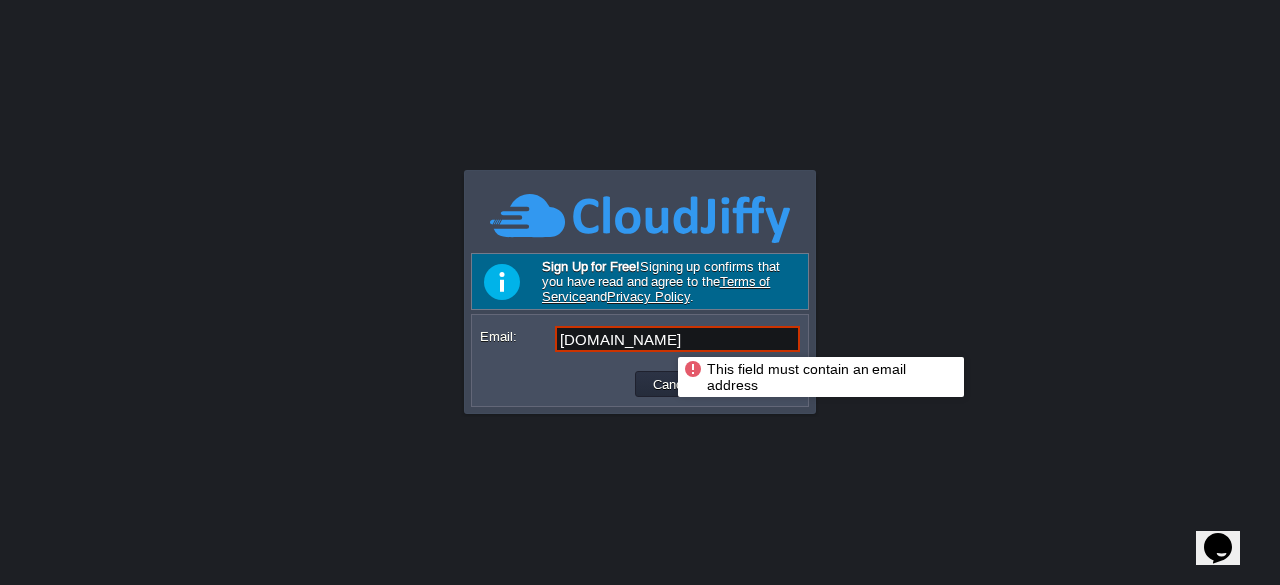 click on "aosfoasdhfahsdfasdf.gmail" at bounding box center (677, 339) 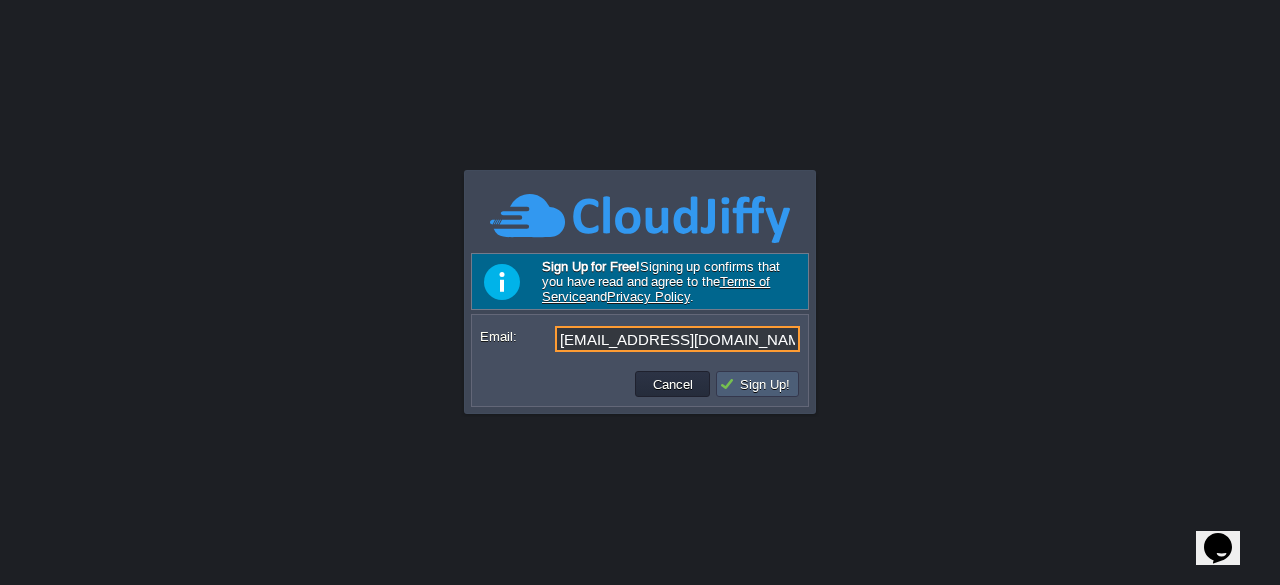 type on "aosfoasdhfahs@dfasdf.gmail" 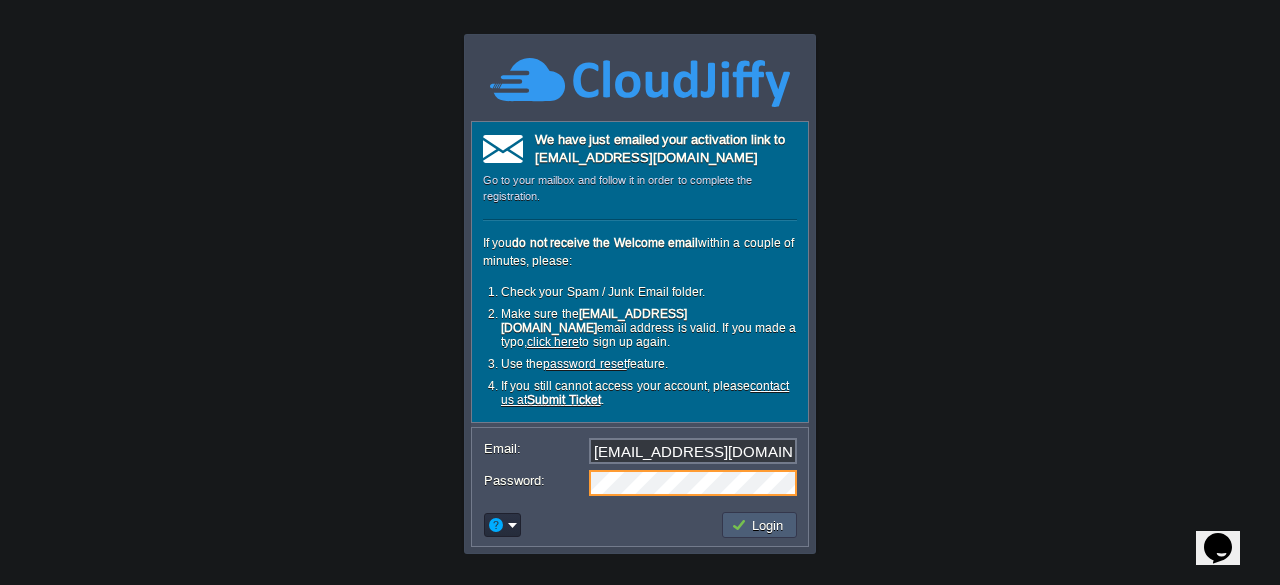 click on "Login" at bounding box center [760, 525] 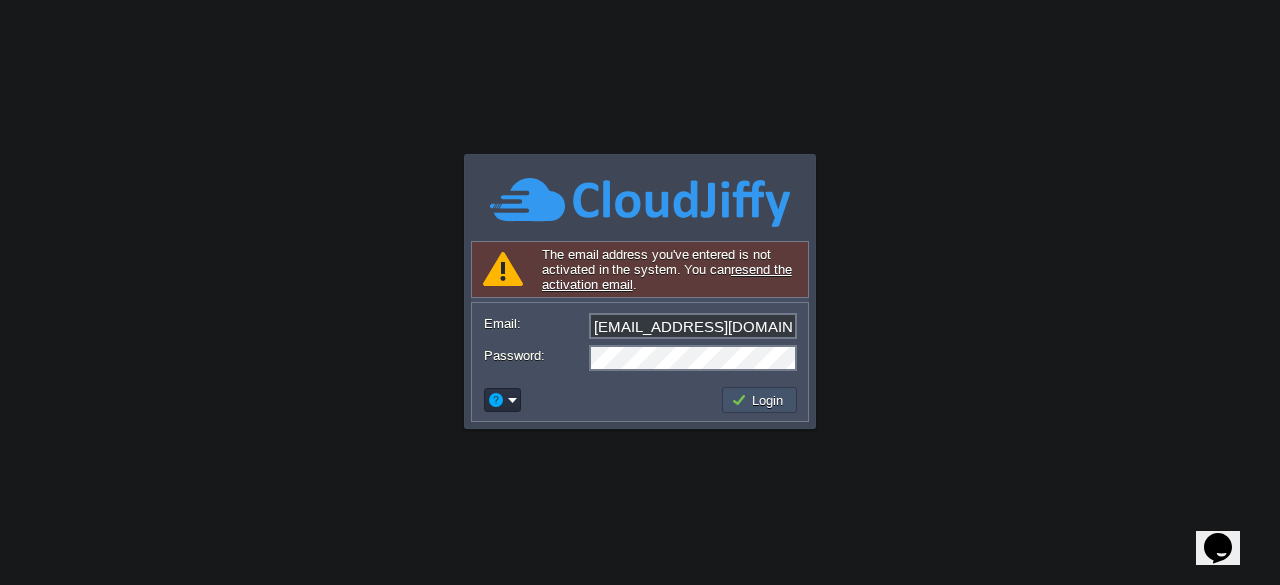 click on "Login" at bounding box center [760, 400] 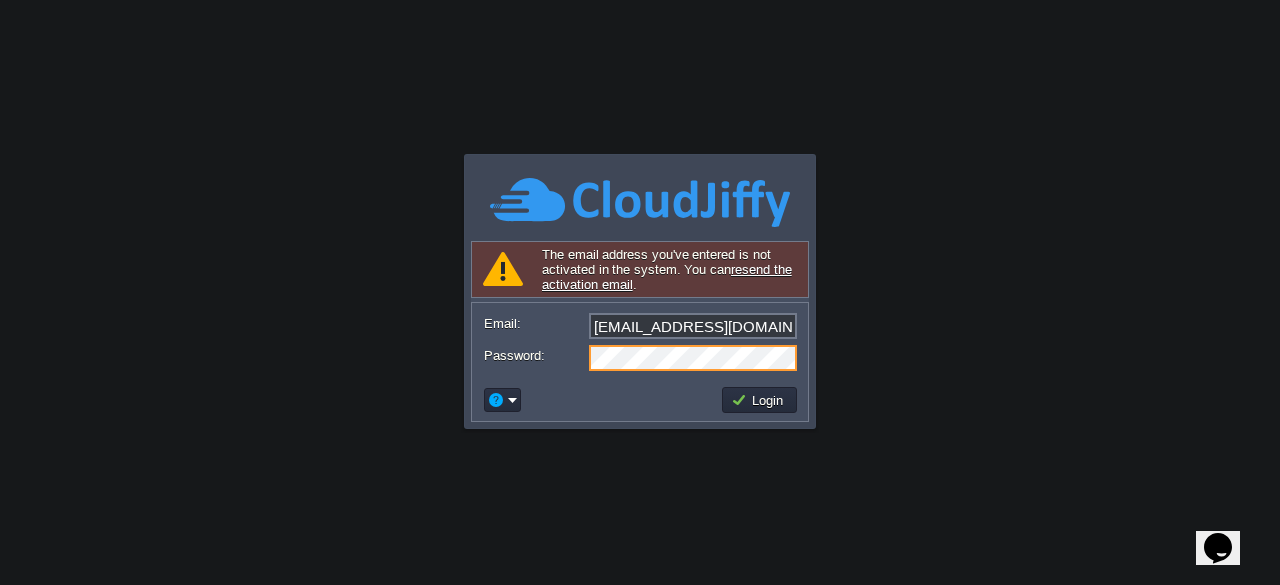click on "This website stores cookies on your computer. These cookies are used to improve your website experience and provide more personalized services to you, both on this website and through other media. To find out more about the cookies we use, see our Privacy Policy.
We won't track your information when you visit our site. But in order to comply with your preferences, we'll have to use just one tiny cookie so that you're not asked to make this choice again.
Accept
Decline
Application Platform   v.8.10.2
Signing in...
Required Field
The email address you've entered is not activated in the system. You can  resend the activation email . Email: aosfoasdhfahs@dfasdf.gmail Password:" at bounding box center [640, 292] 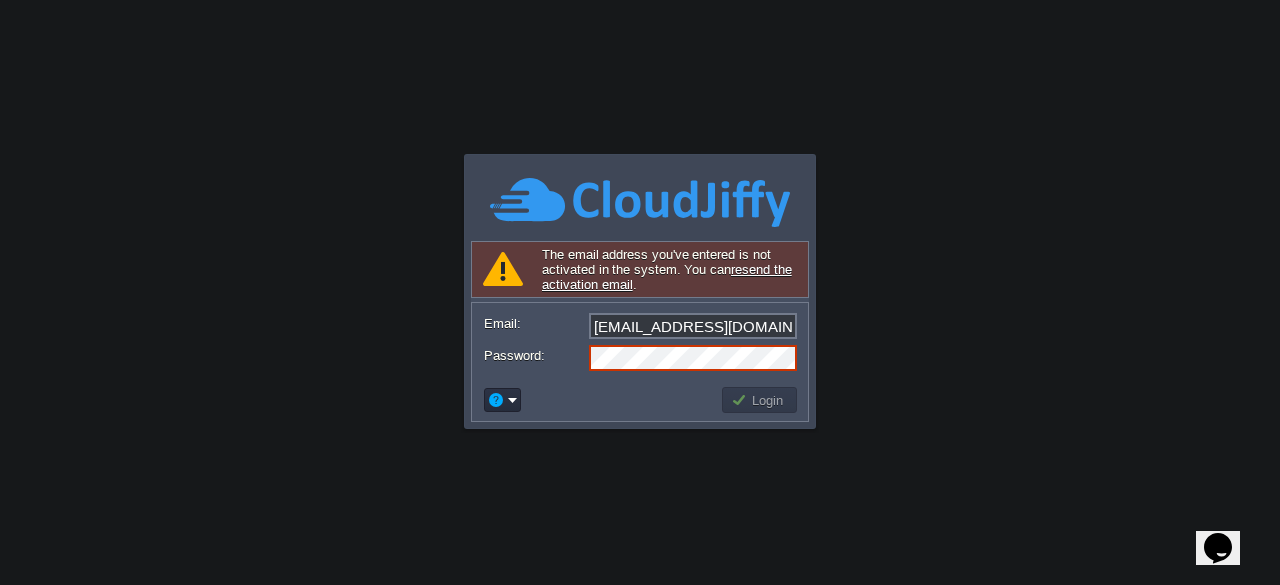drag, startPoint x: 541, startPoint y: 285, endPoint x: 49, endPoint y: 262, distance: 492.53732 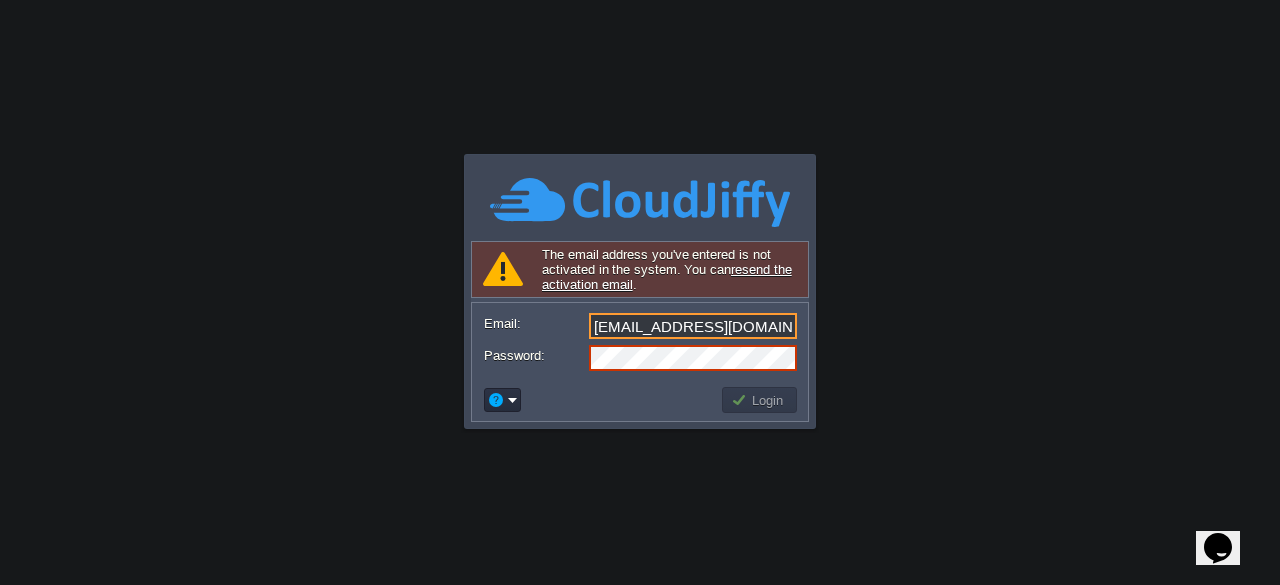 type on "\" 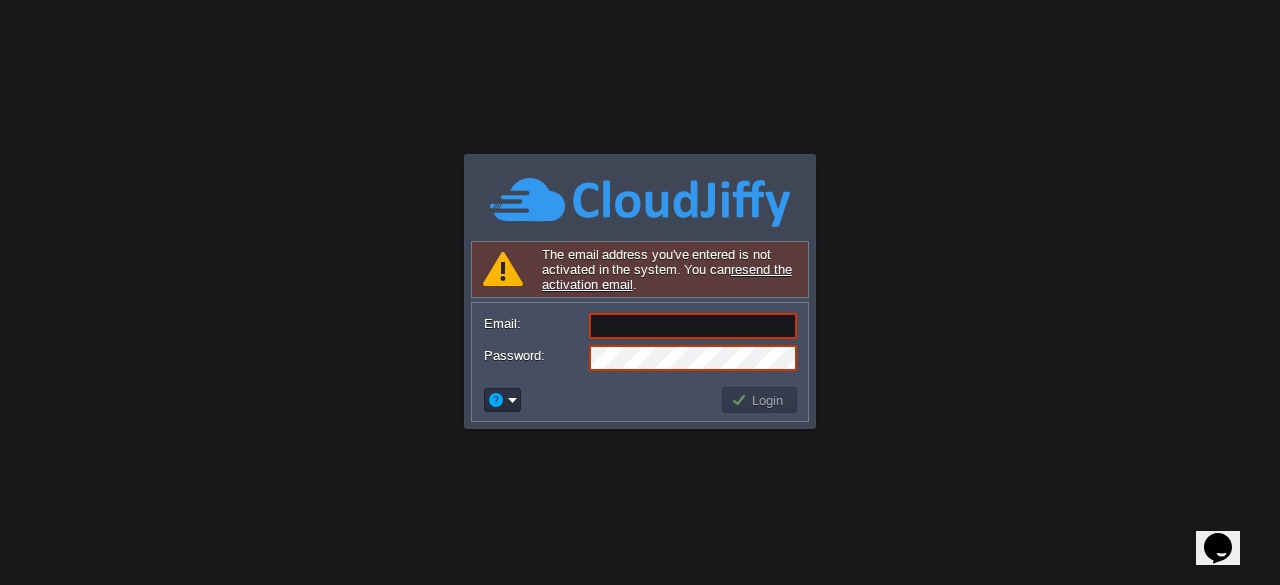 type 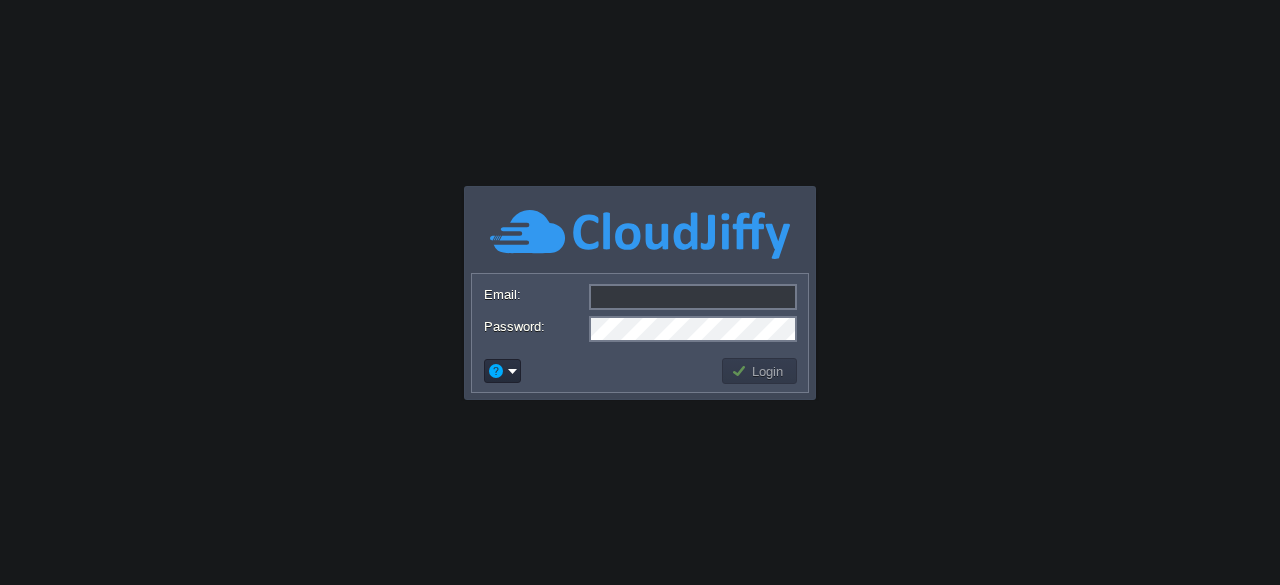 scroll, scrollTop: 0, scrollLeft: 0, axis: both 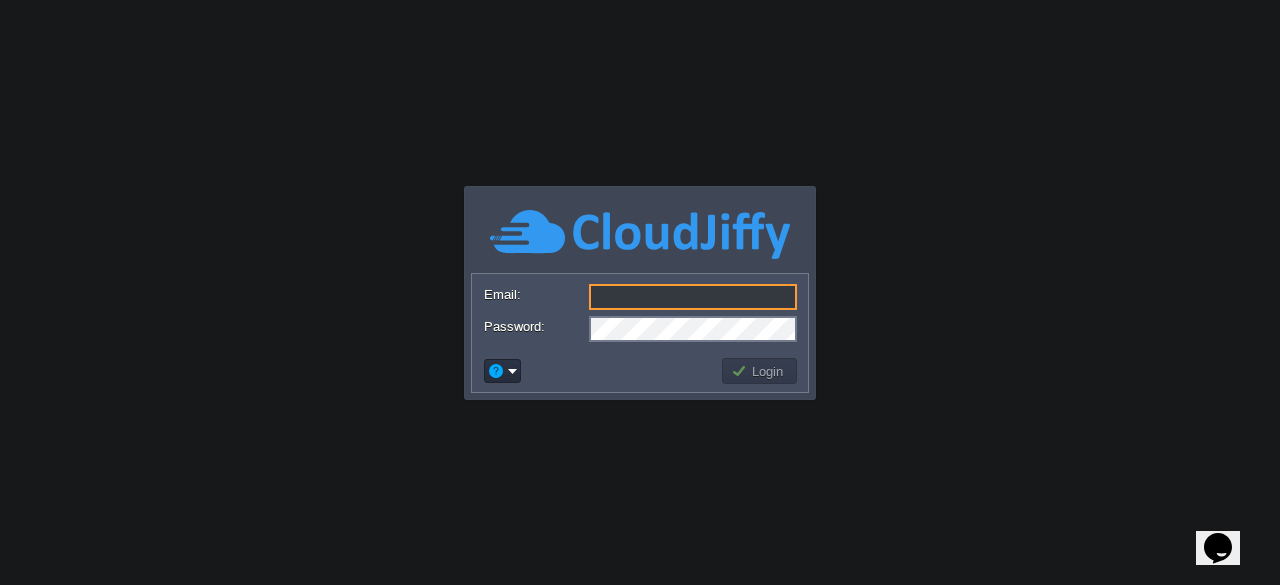 click on "Email:" at bounding box center [693, 297] 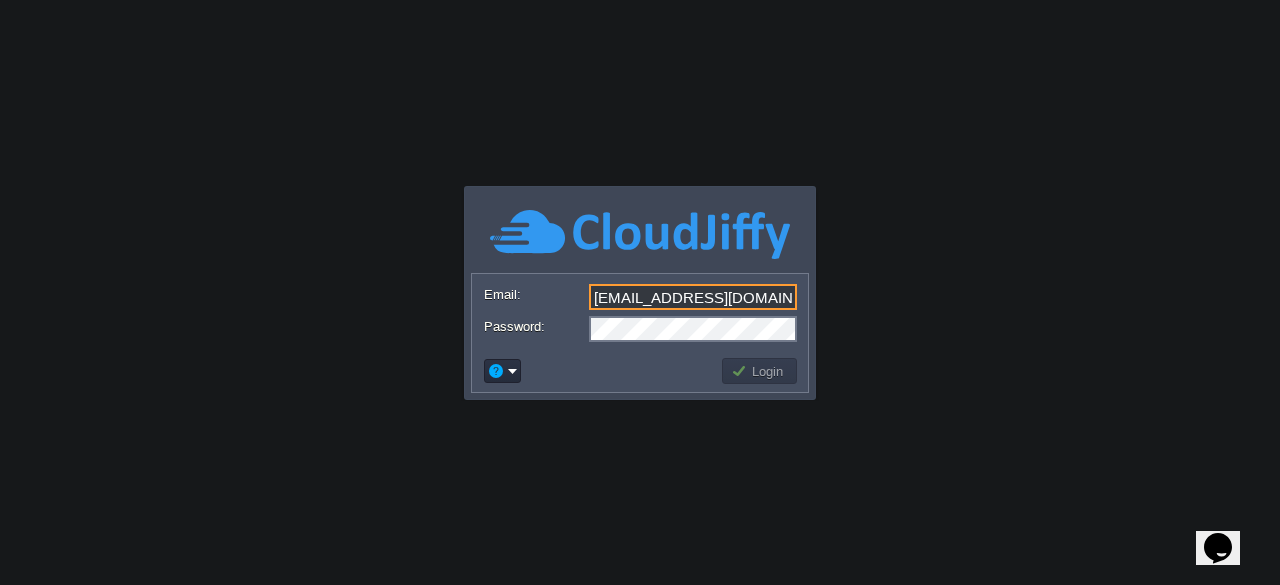 drag, startPoint x: 789, startPoint y: 295, endPoint x: 334, endPoint y: 198, distance: 465.22467 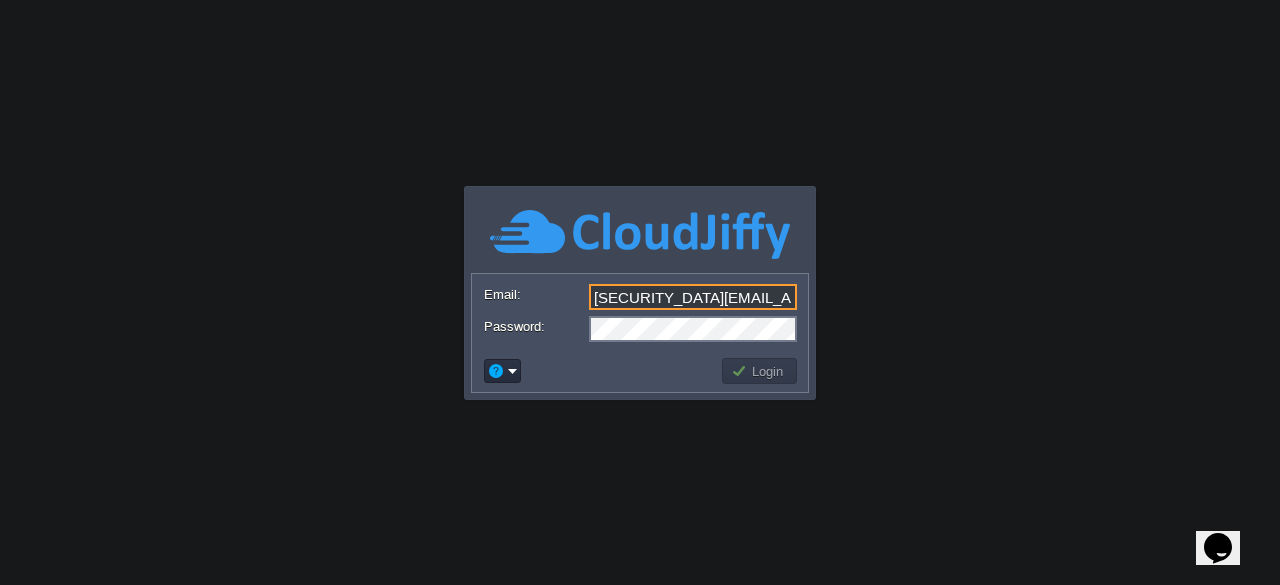 type on "abc123@gmail.com" 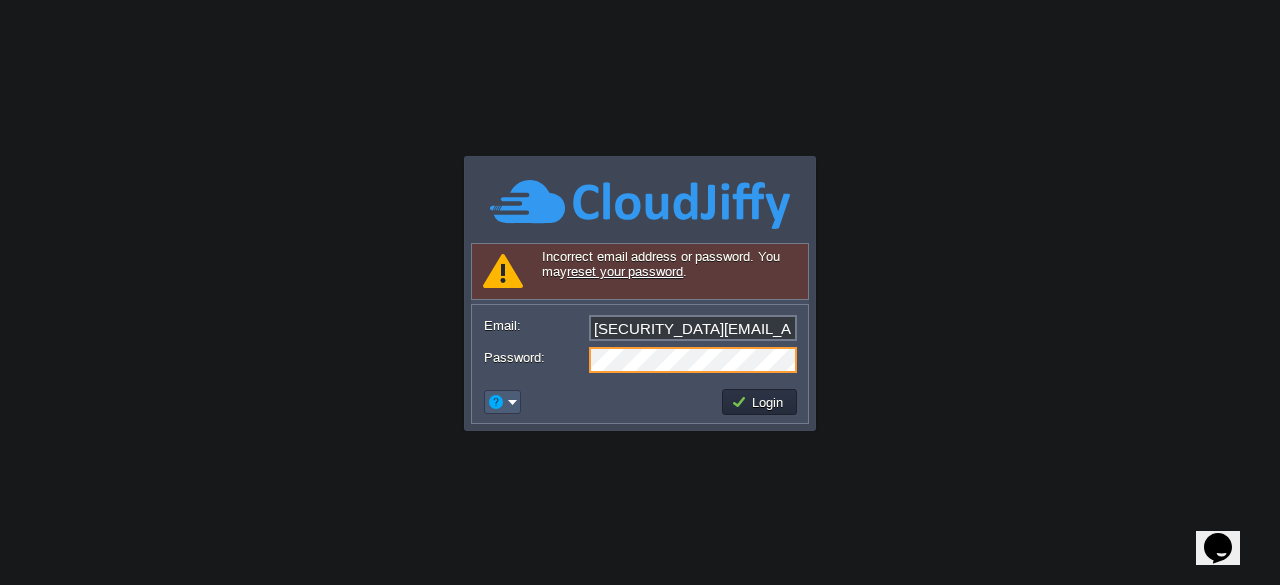 click at bounding box center [502, 402] 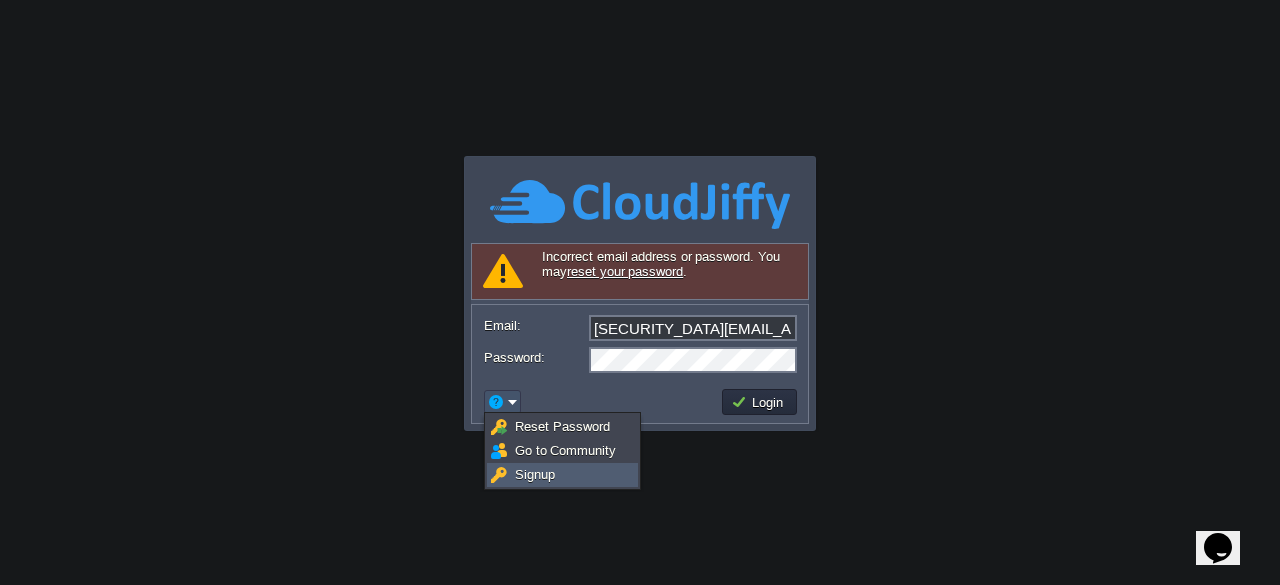 click on "Signup" at bounding box center (562, 475) 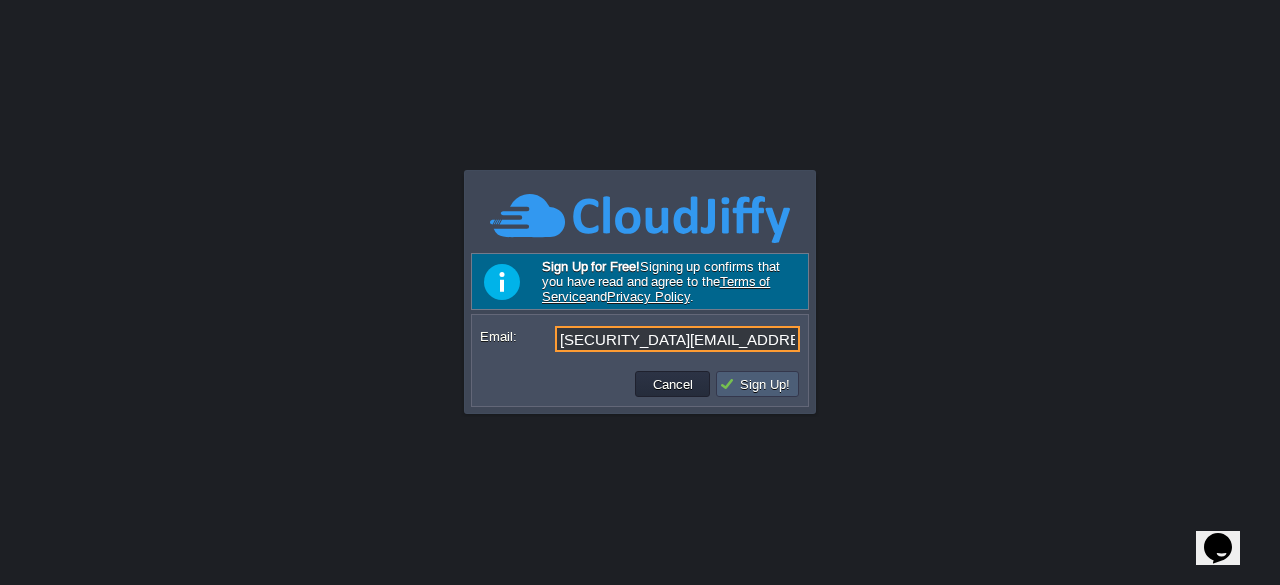click on "Sign Up!" at bounding box center (757, 384) 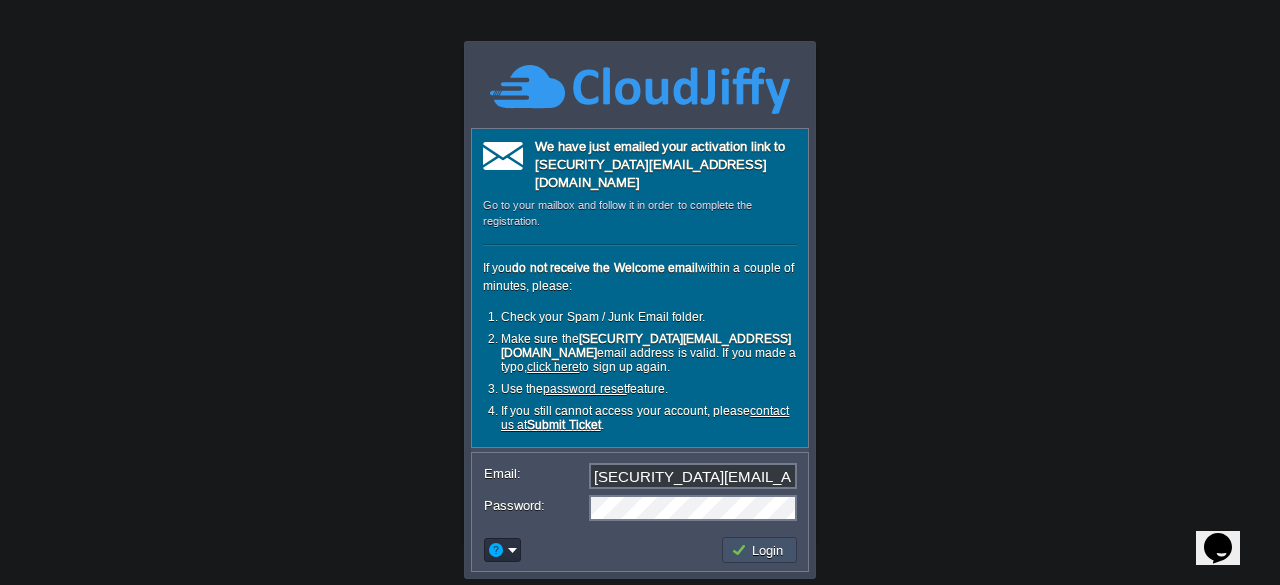 click on "Login" at bounding box center [760, 550] 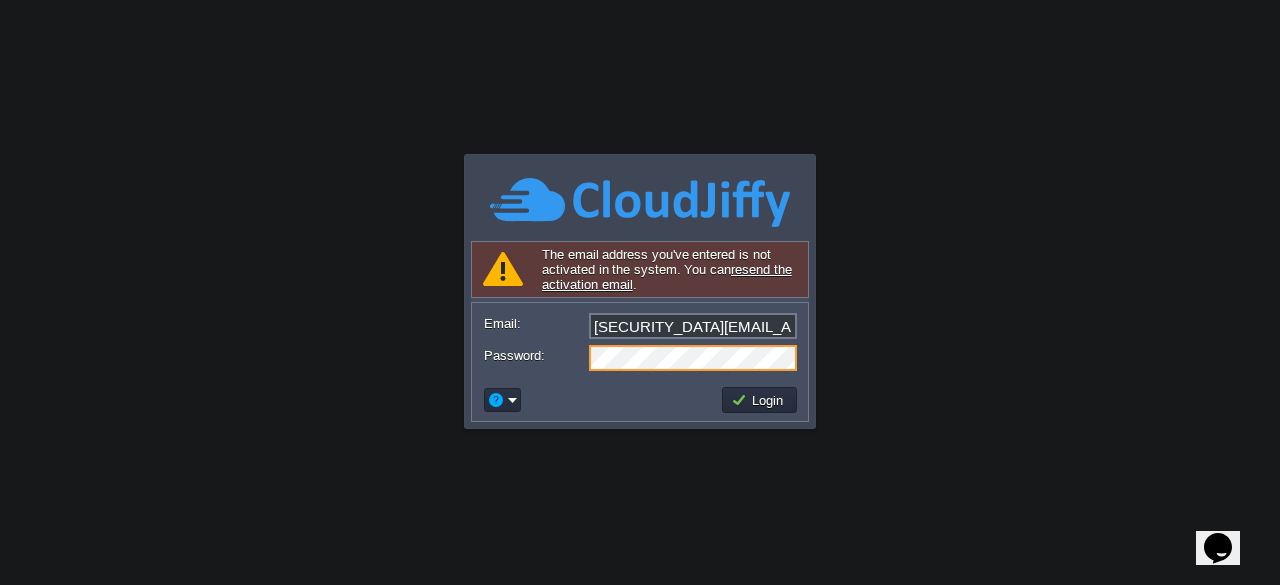 click at bounding box center (502, 400) 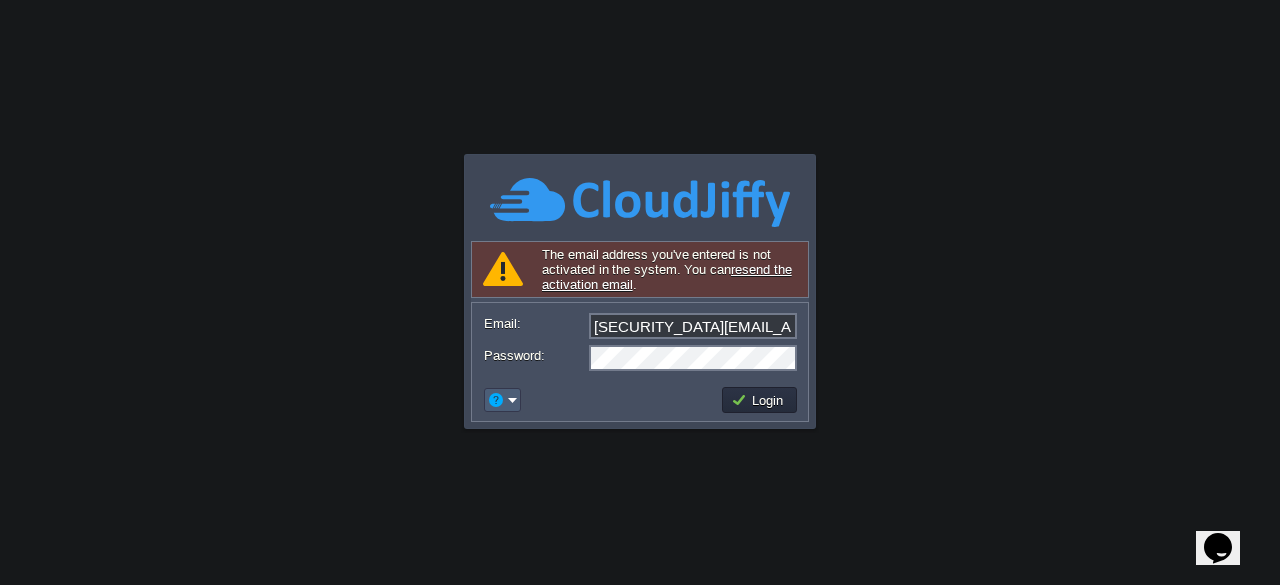 click at bounding box center [502, 400] 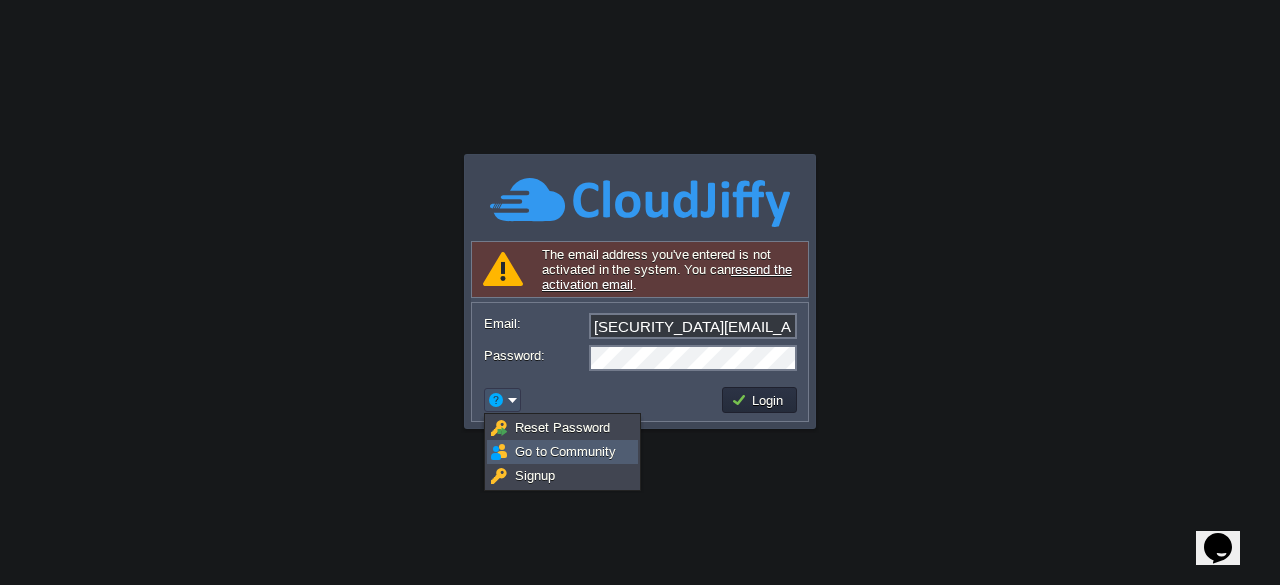 click on "Go to Community" at bounding box center [565, 451] 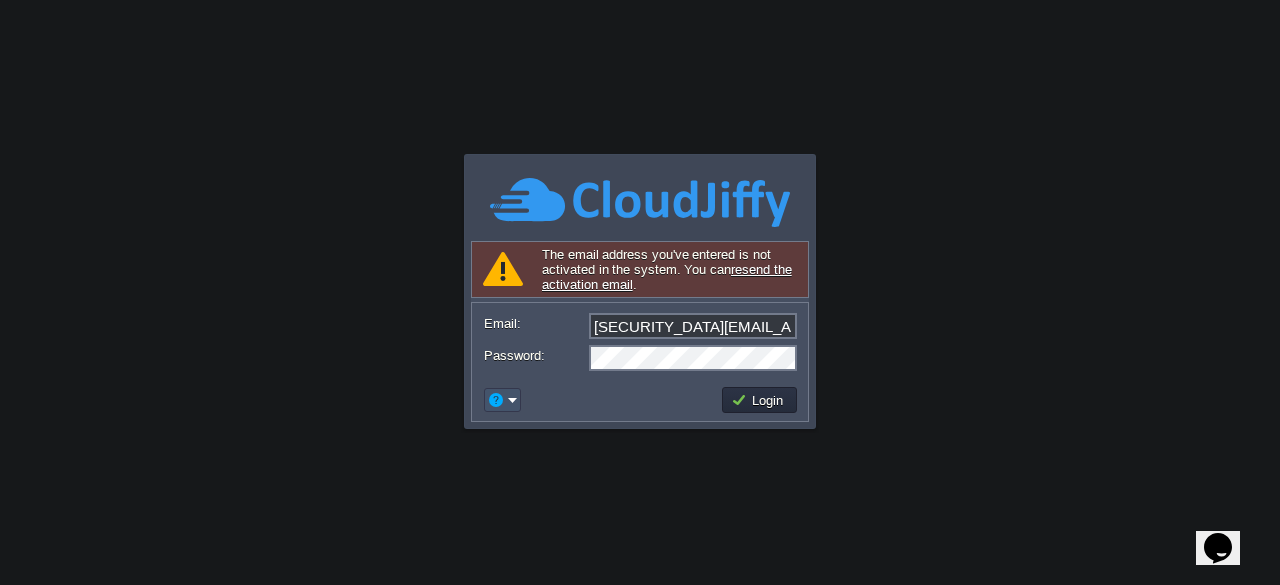 click at bounding box center [496, 400] 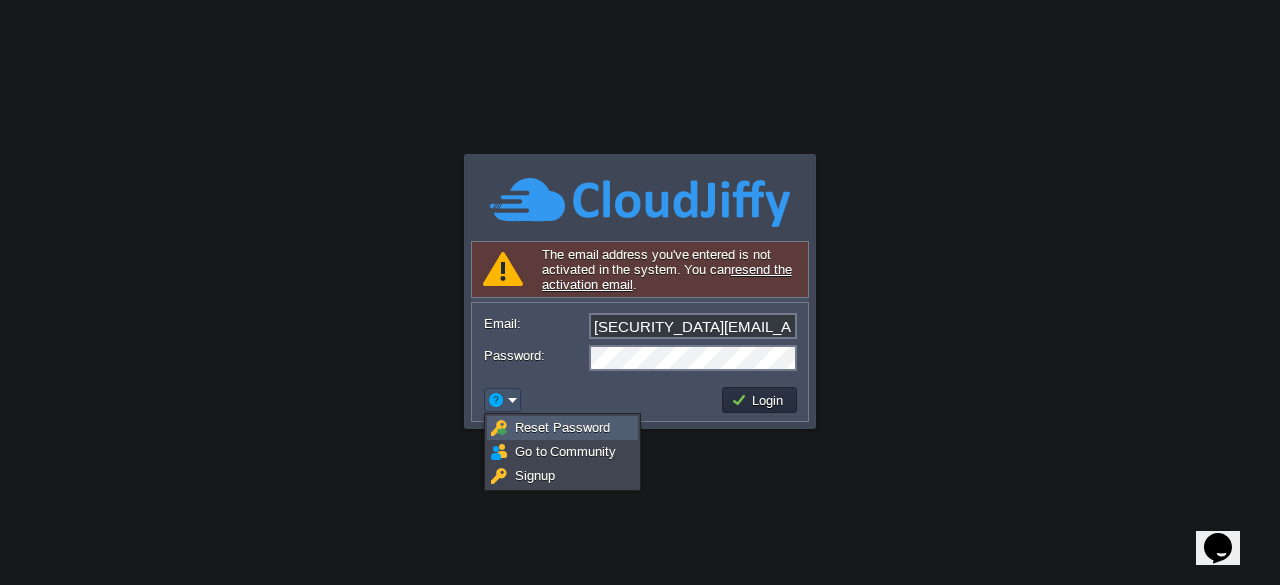 click on "Reset Password" at bounding box center (562, 427) 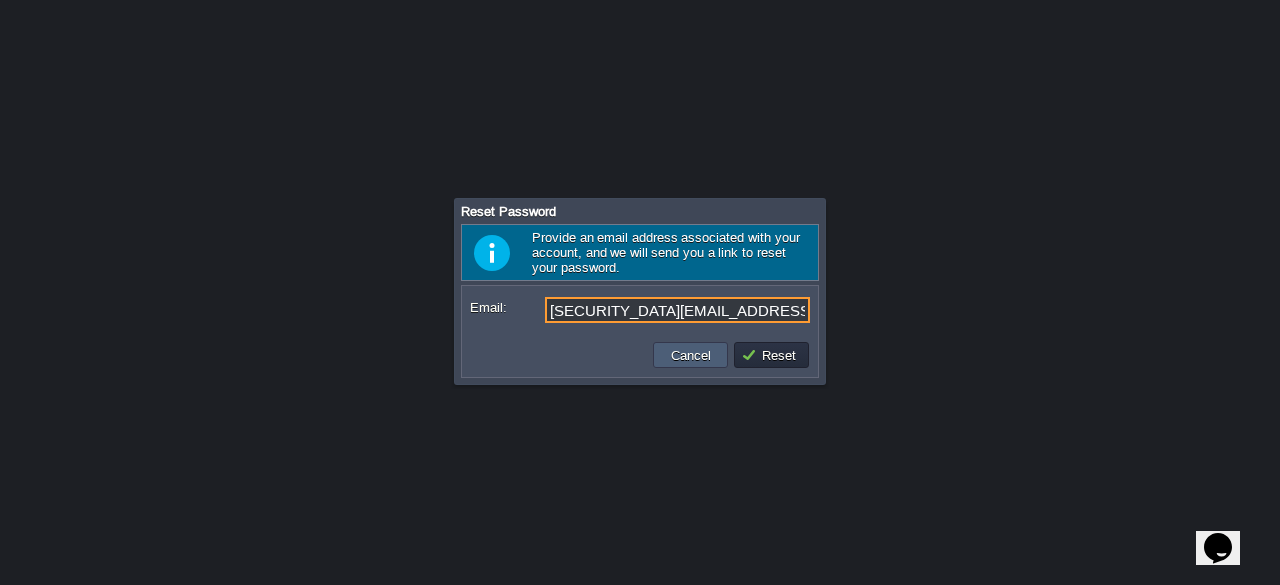 click on "Cancel" at bounding box center [691, 355] 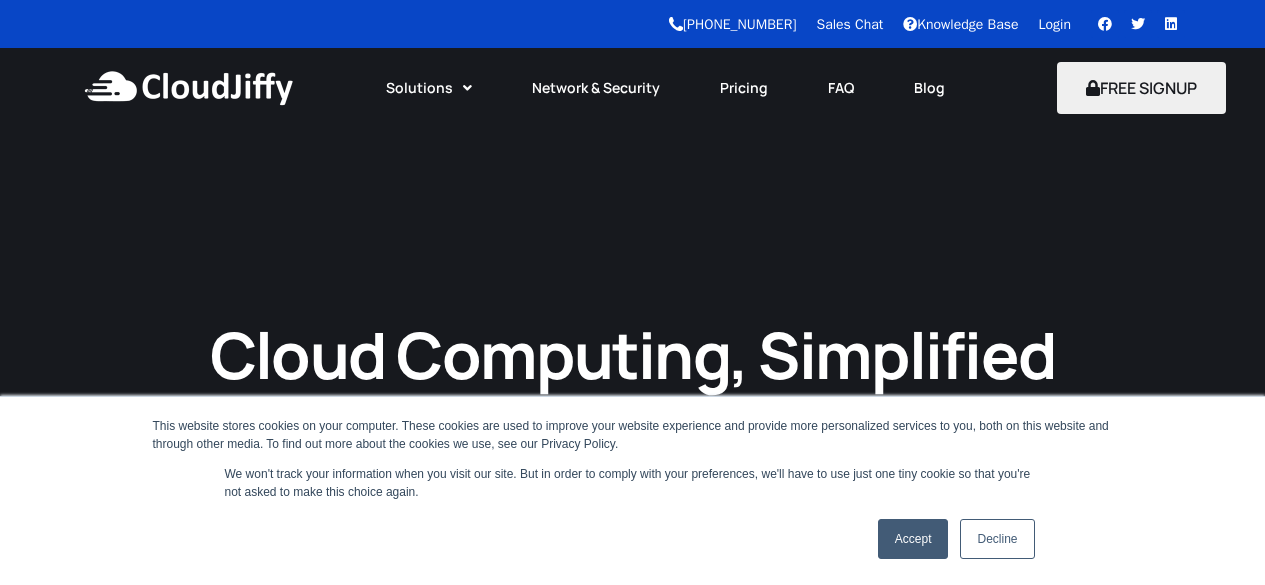scroll, scrollTop: 0, scrollLeft: 0, axis: both 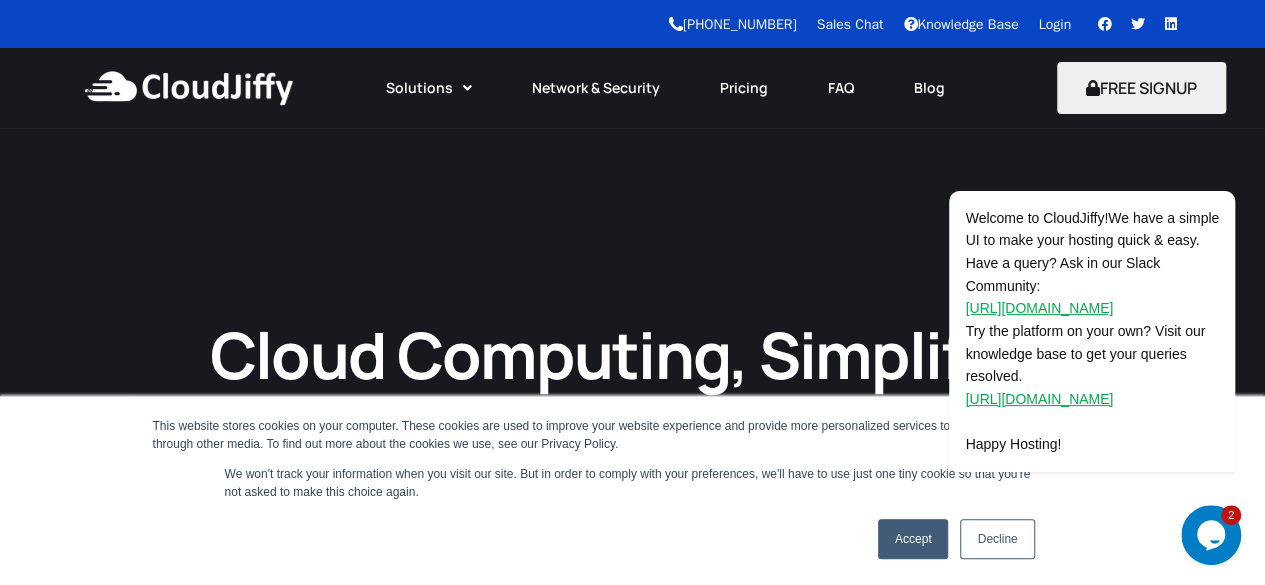 click 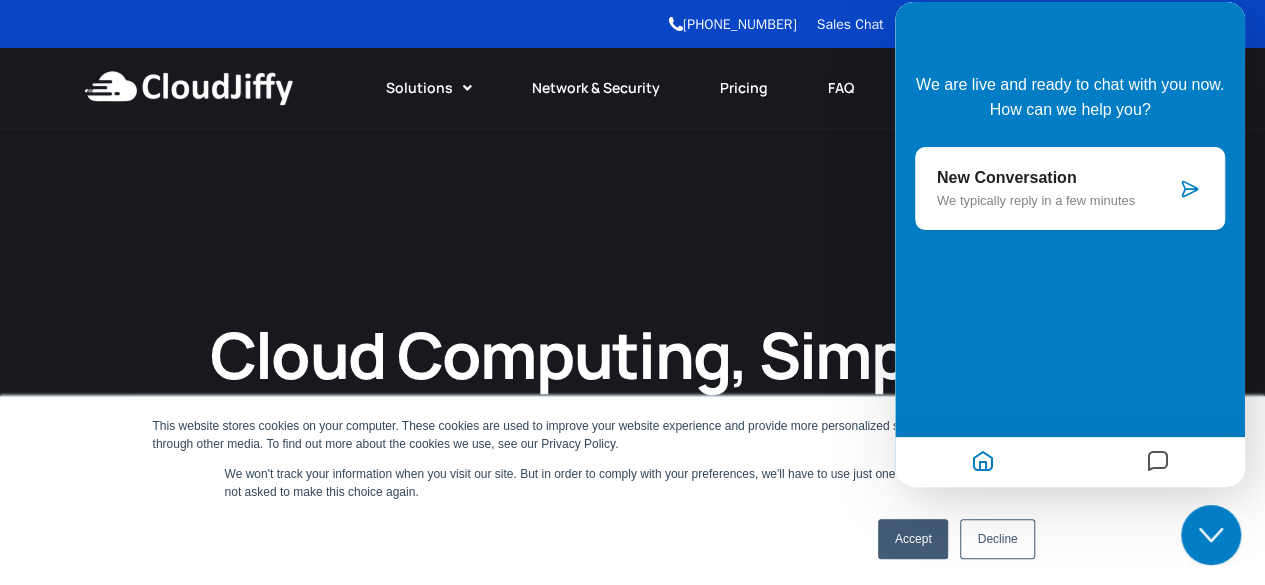 click on "Cloud Computing, Simplified Get 14 days free trial. No credit card required!
Subscriber Form with Icon
Start Free Trial" at bounding box center [632, 554] 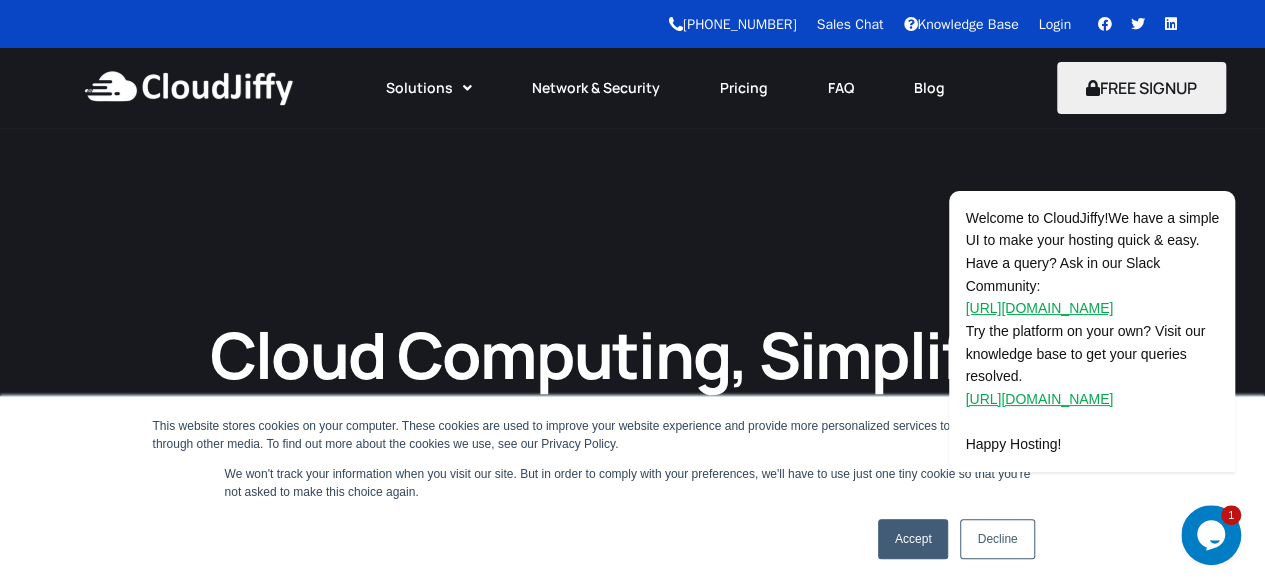 click on "Opens Chat This icon Opens the chat window." at bounding box center (1211, 535) 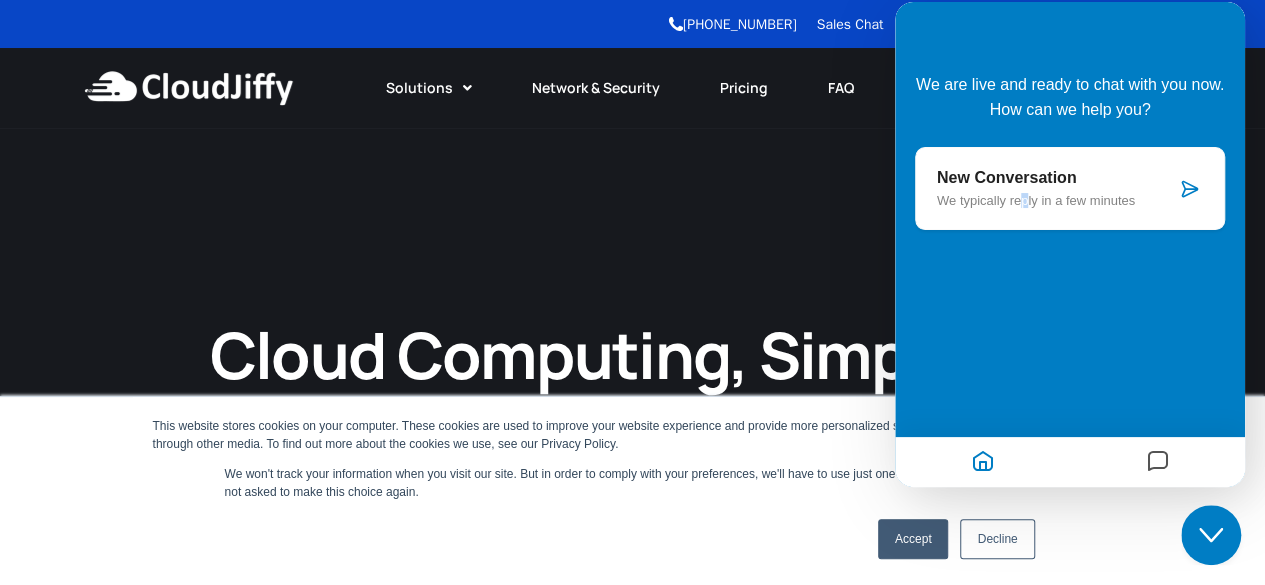 click on "We are live and ready to chat with you now. How can we help you?   New Conversation   We typically reply in a few minutes" at bounding box center [1070, 197] 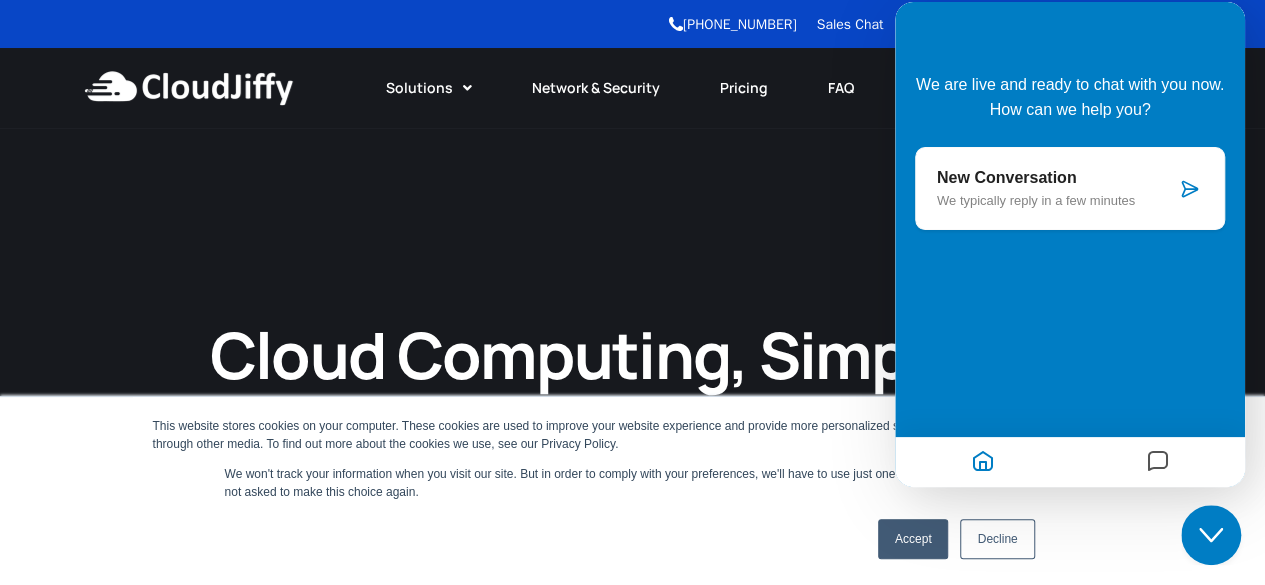 click on "We are live and ready to chat with you now. How can we help you?   New Conversation   We typically reply in a few minutes" at bounding box center [1070, 197] 